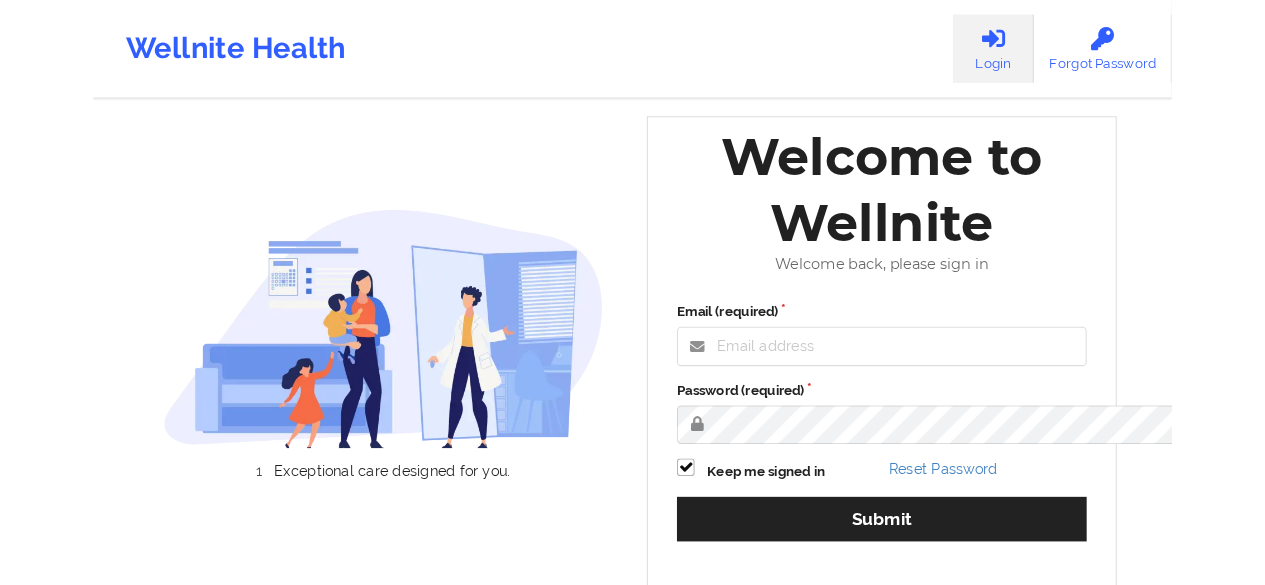 scroll, scrollTop: 0, scrollLeft: 0, axis: both 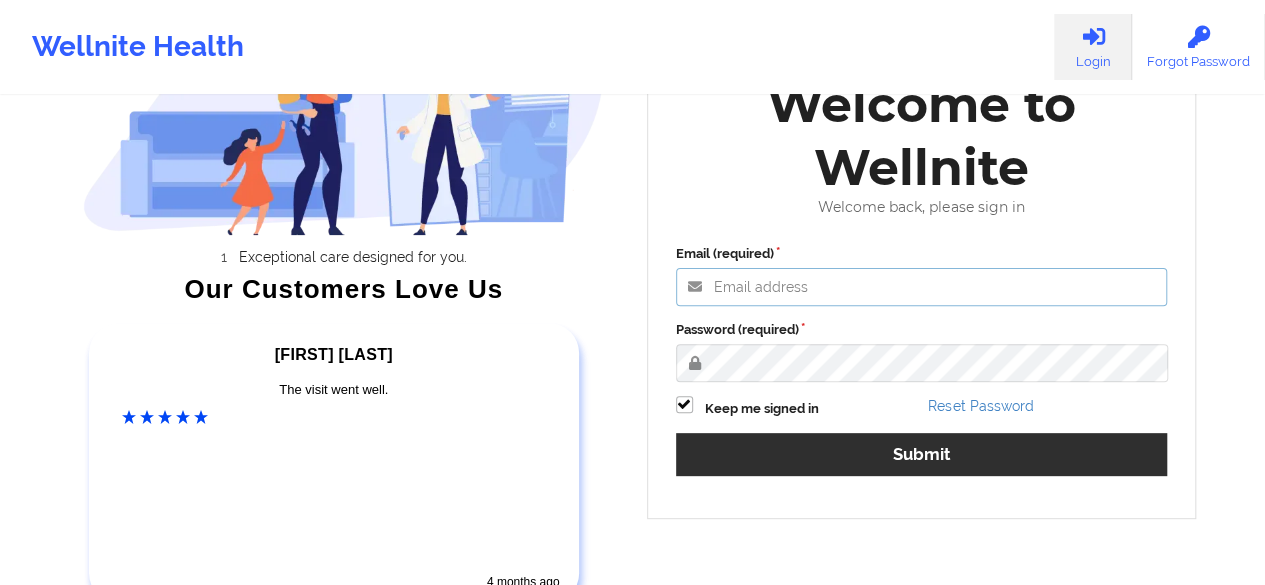 type on "[EMAIL]" 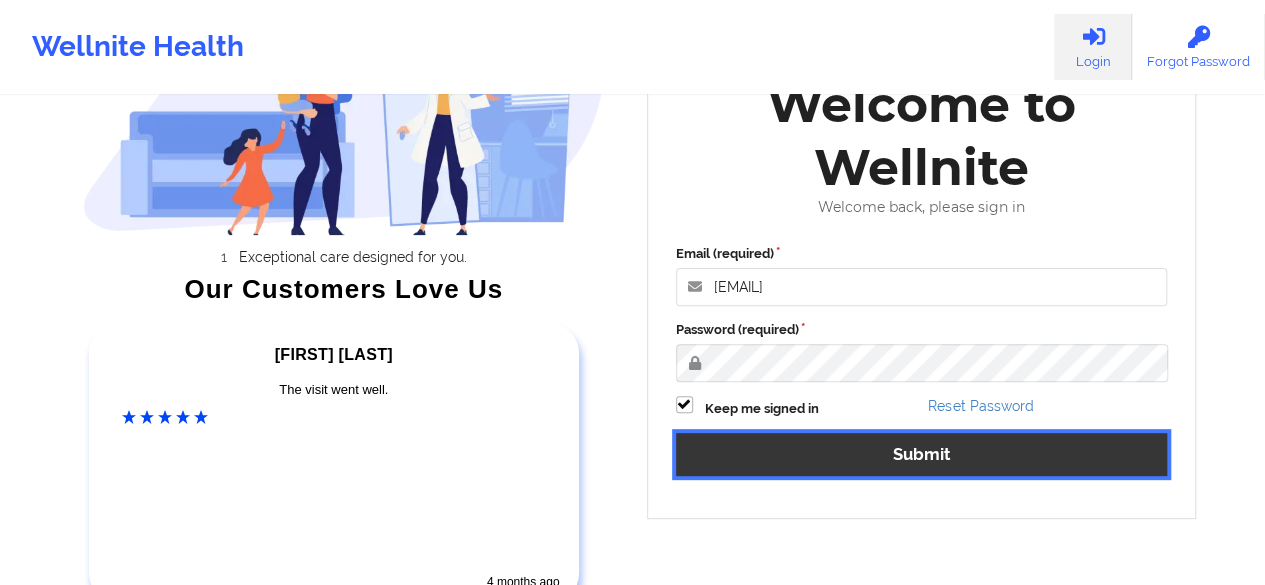 click on "Submit" at bounding box center (922, 454) 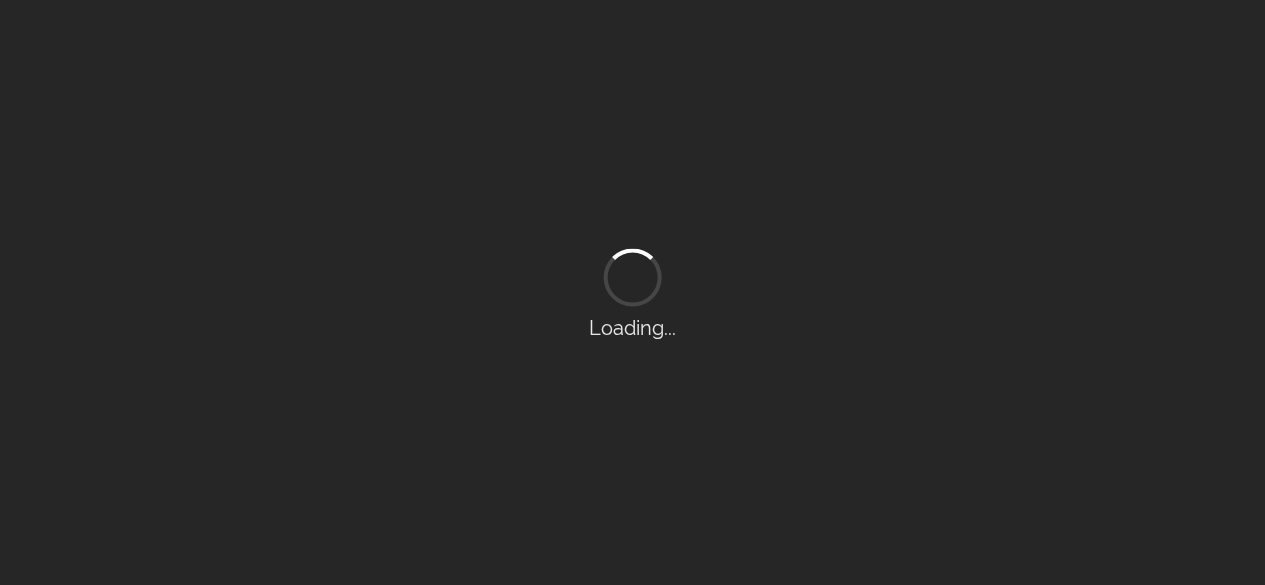 scroll, scrollTop: 0, scrollLeft: 0, axis: both 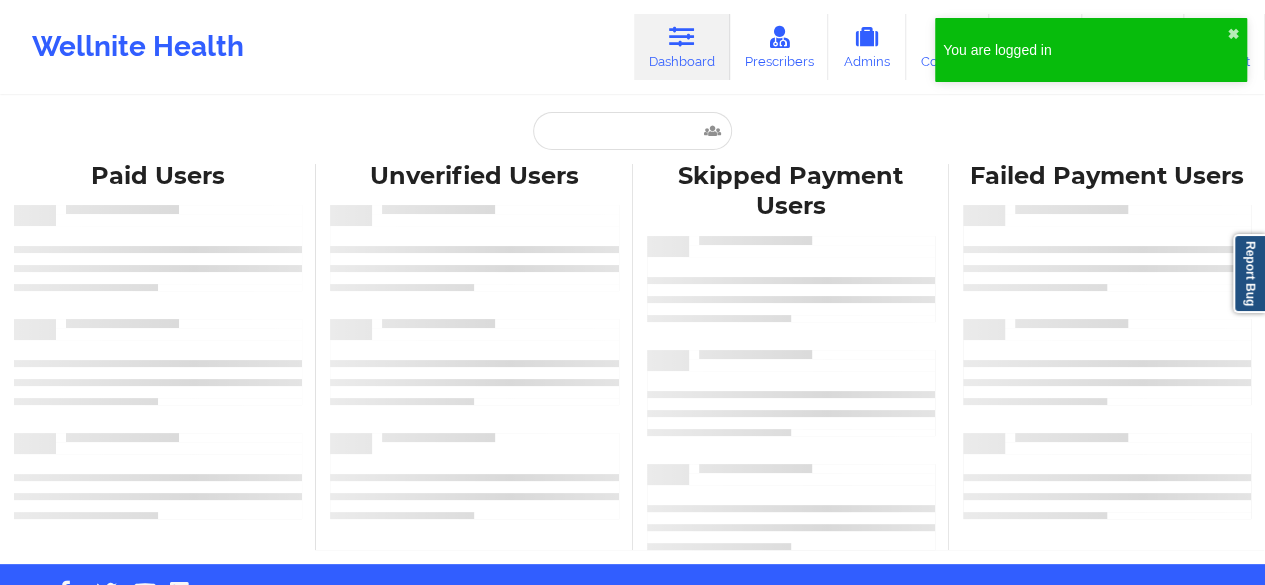 click on "Dashboard" at bounding box center (682, 47) 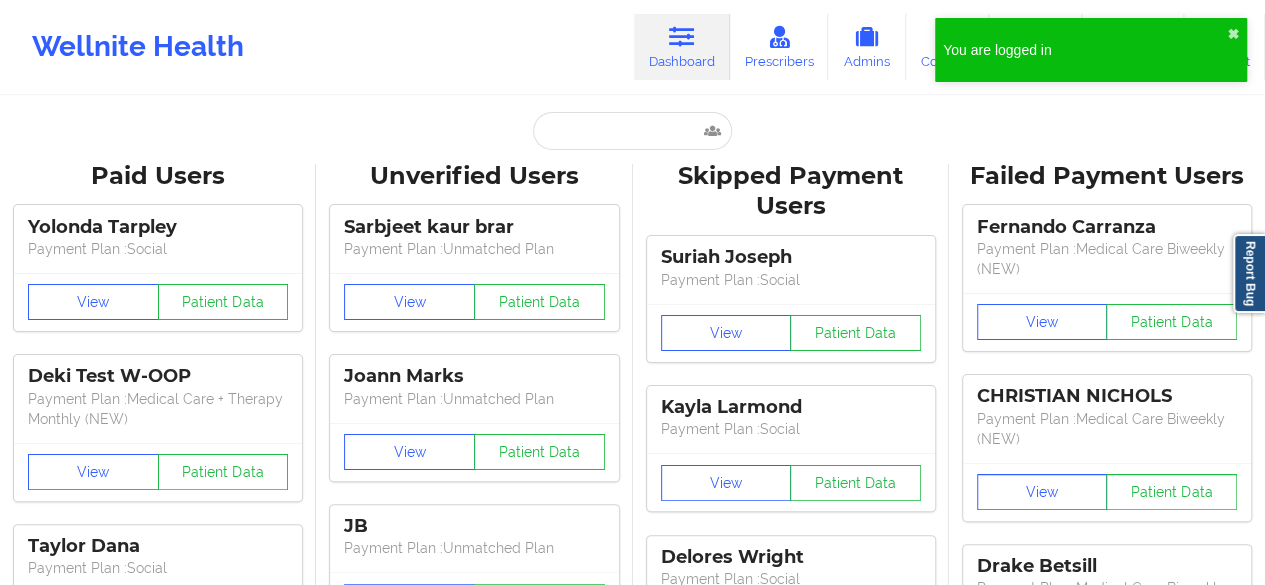 click at bounding box center (682, 37) 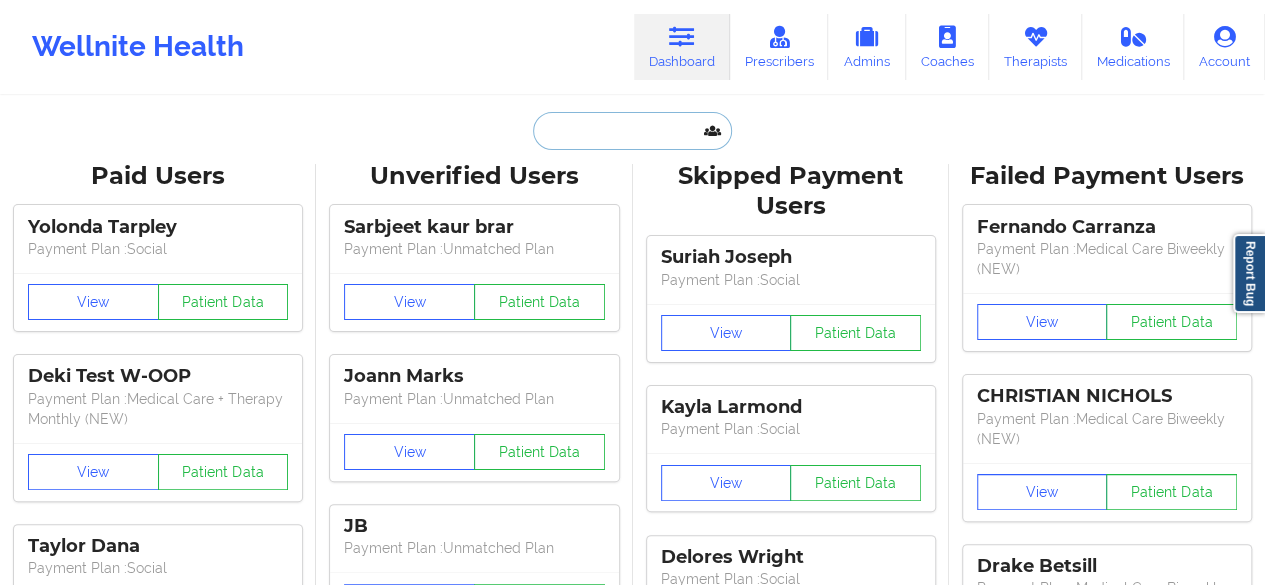 click at bounding box center [632, 131] 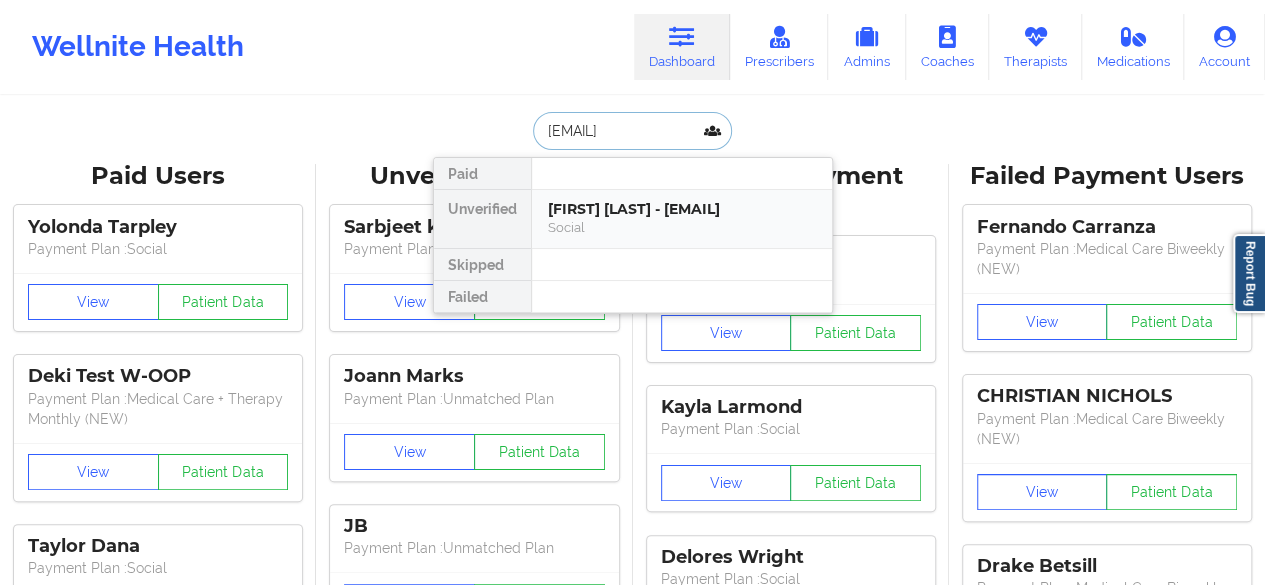 click on "[FIRST] [LAST] - [EMAIL]" at bounding box center [682, 209] 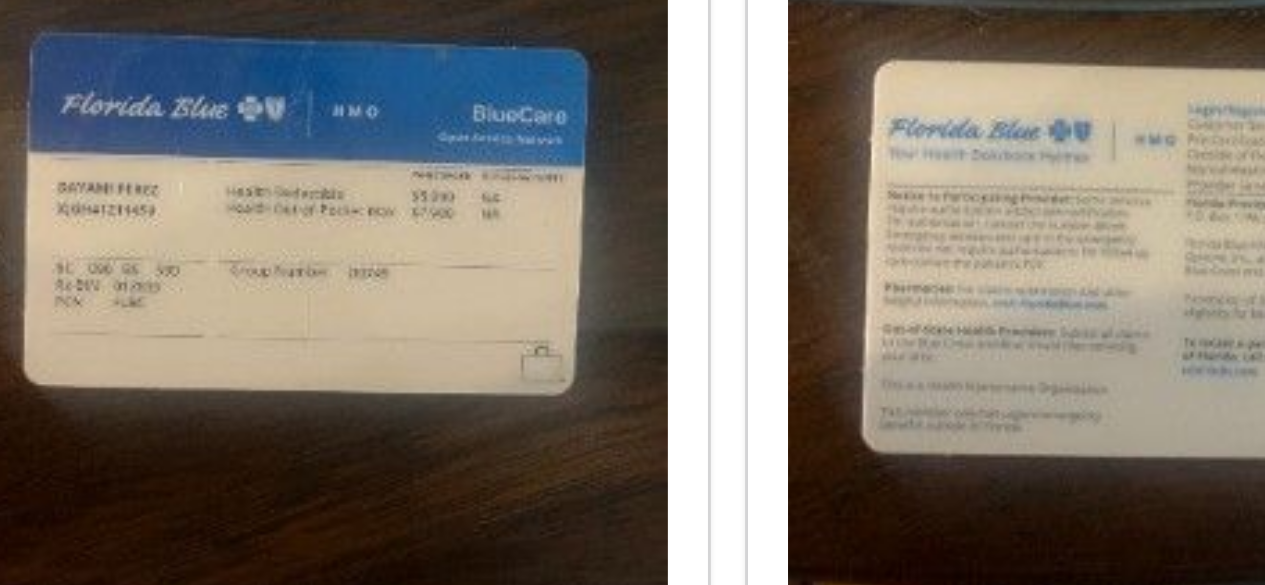 scroll, scrollTop: 1460, scrollLeft: 0, axis: vertical 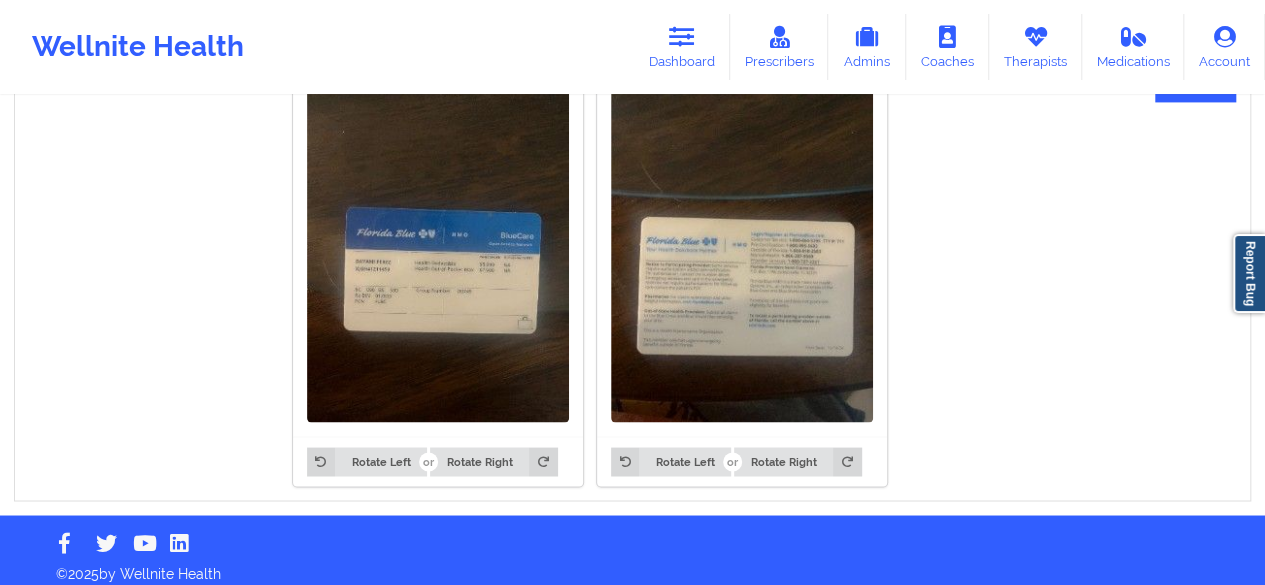 click at bounding box center [438, 247] 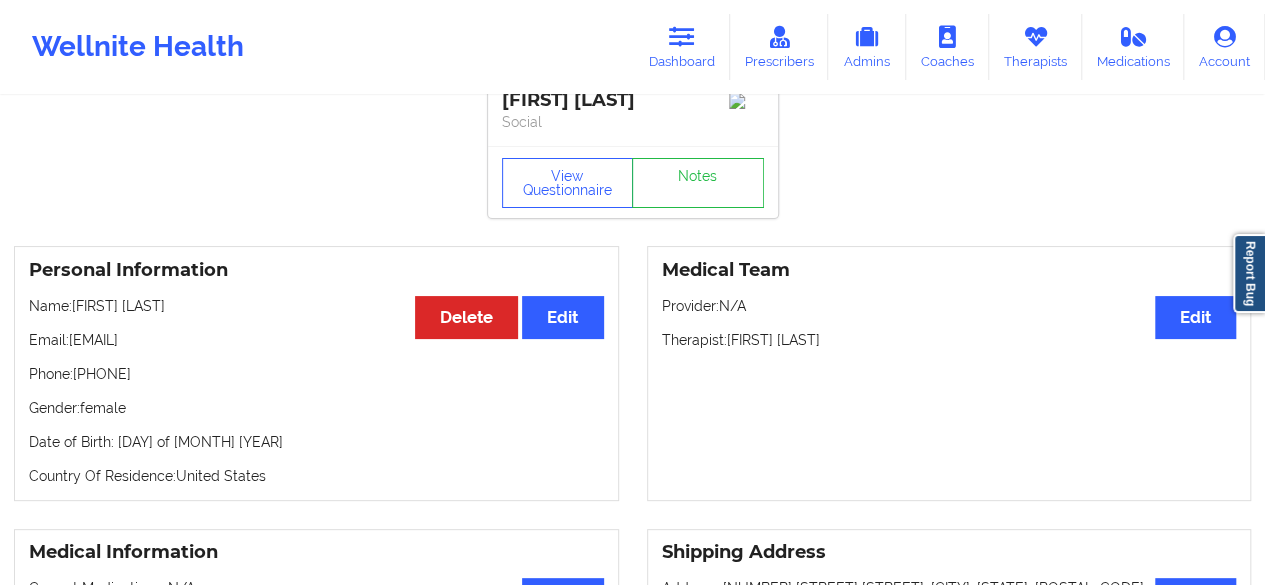 scroll, scrollTop: 0, scrollLeft: 0, axis: both 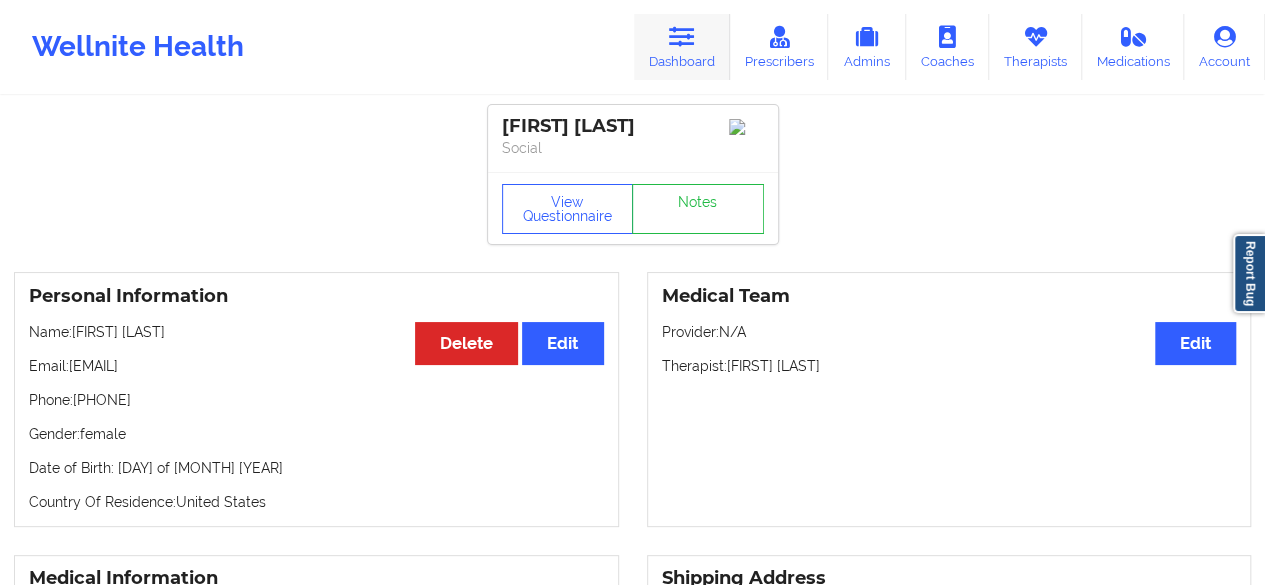 click on "Dashboard" at bounding box center (682, 47) 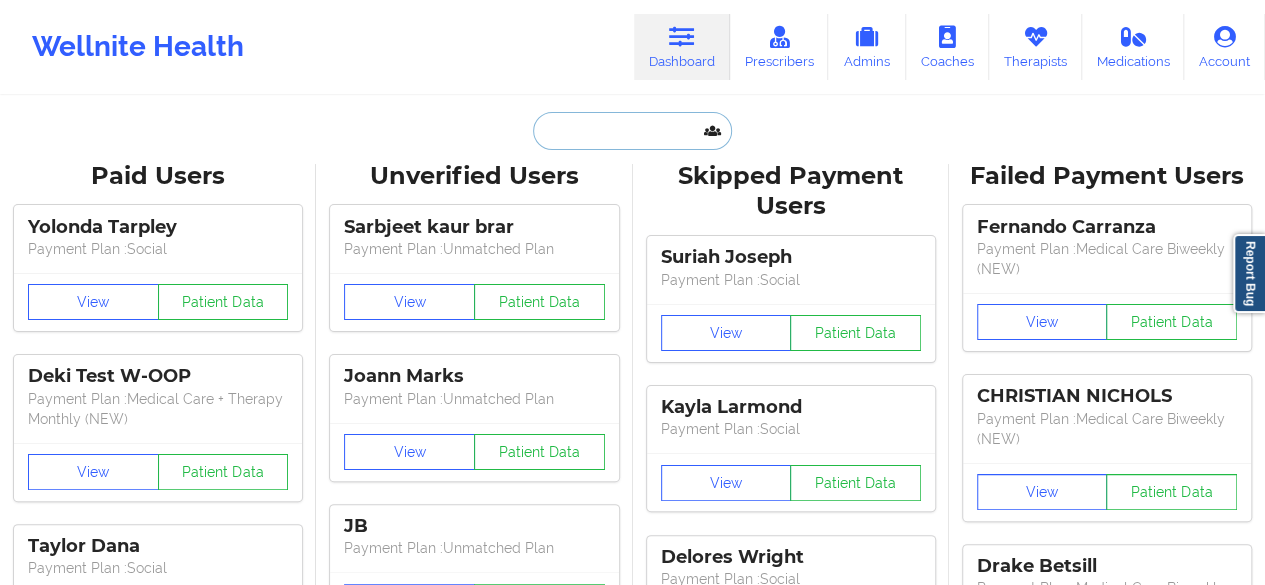 click at bounding box center (632, 131) 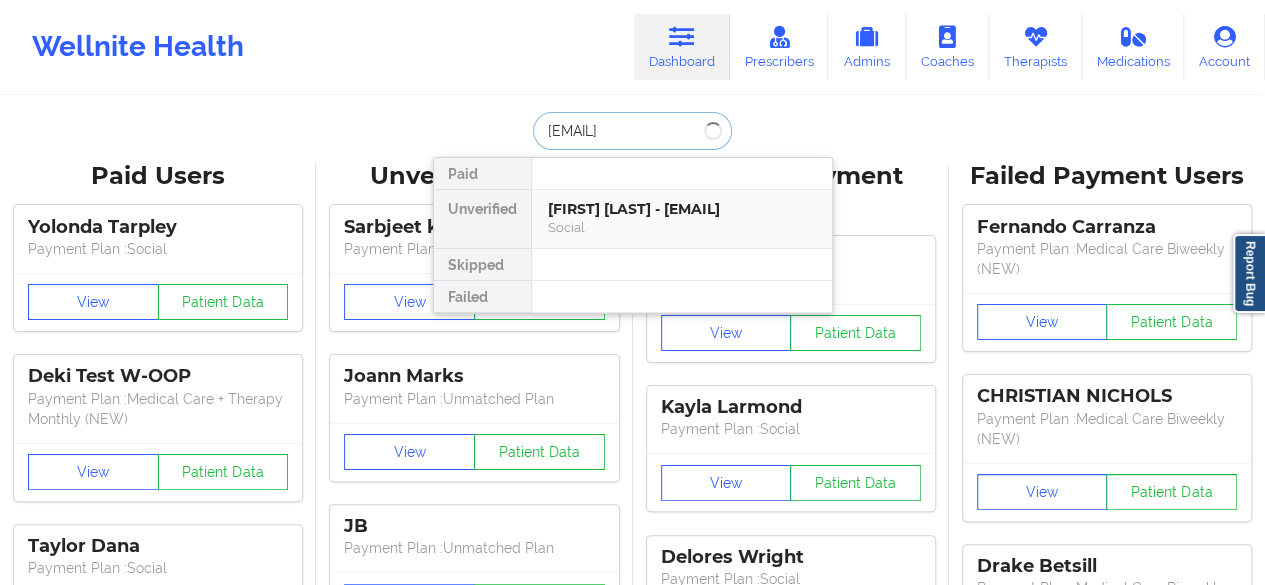click on "[FIRST] [LAST] - [EMAIL]" at bounding box center (682, 209) 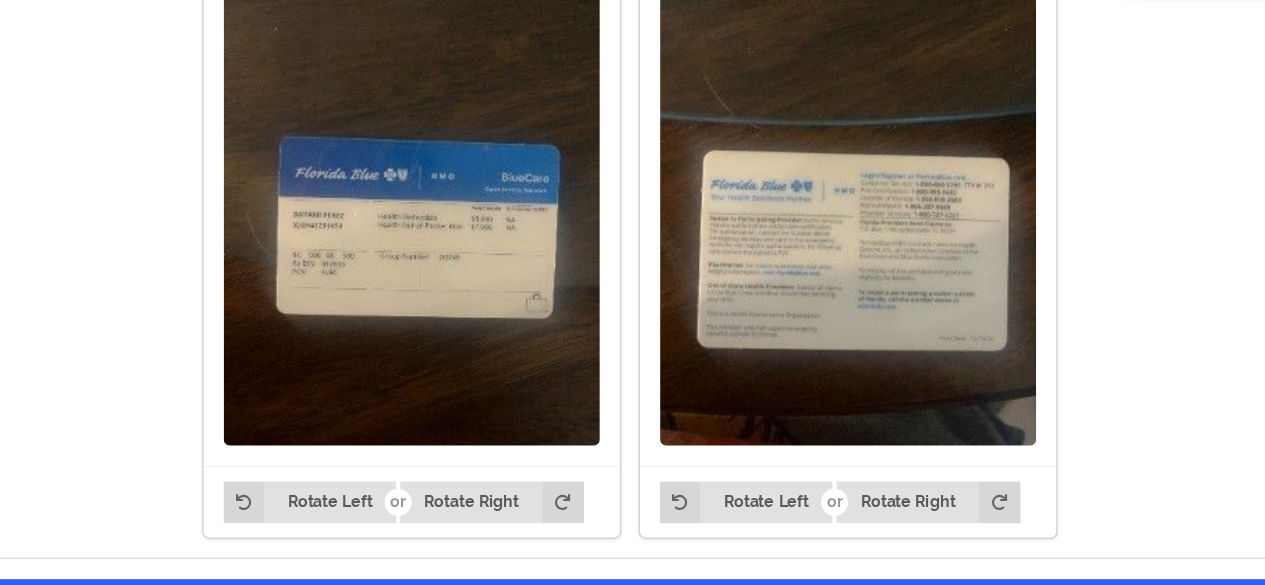 scroll, scrollTop: 1472, scrollLeft: 0, axis: vertical 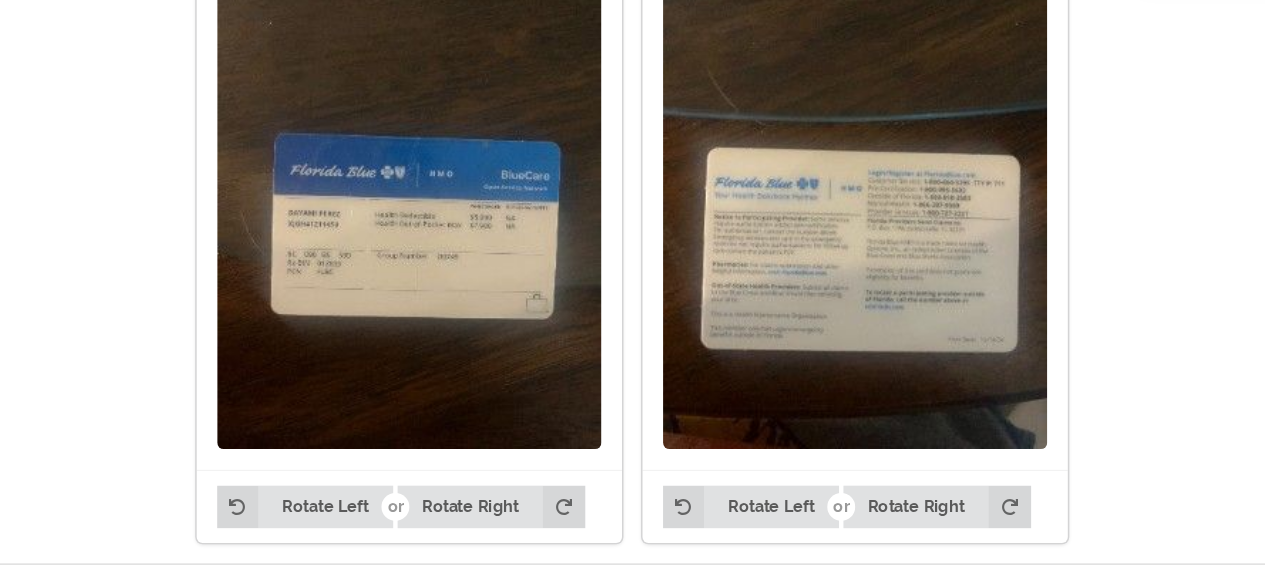 click at bounding box center [438, 235] 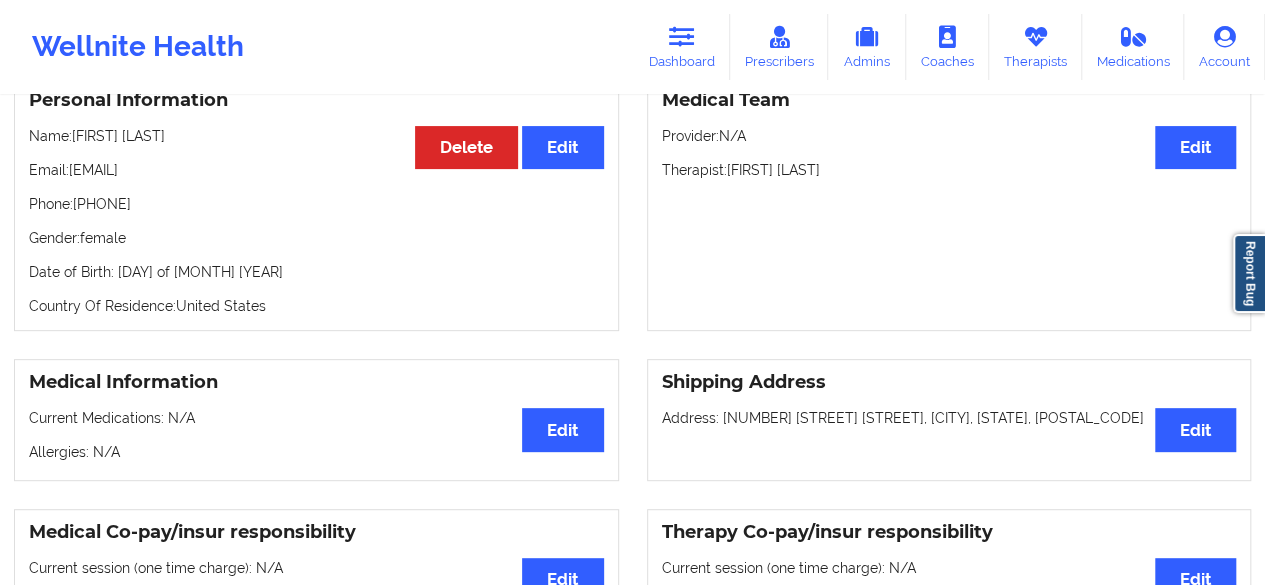 scroll, scrollTop: 0, scrollLeft: 0, axis: both 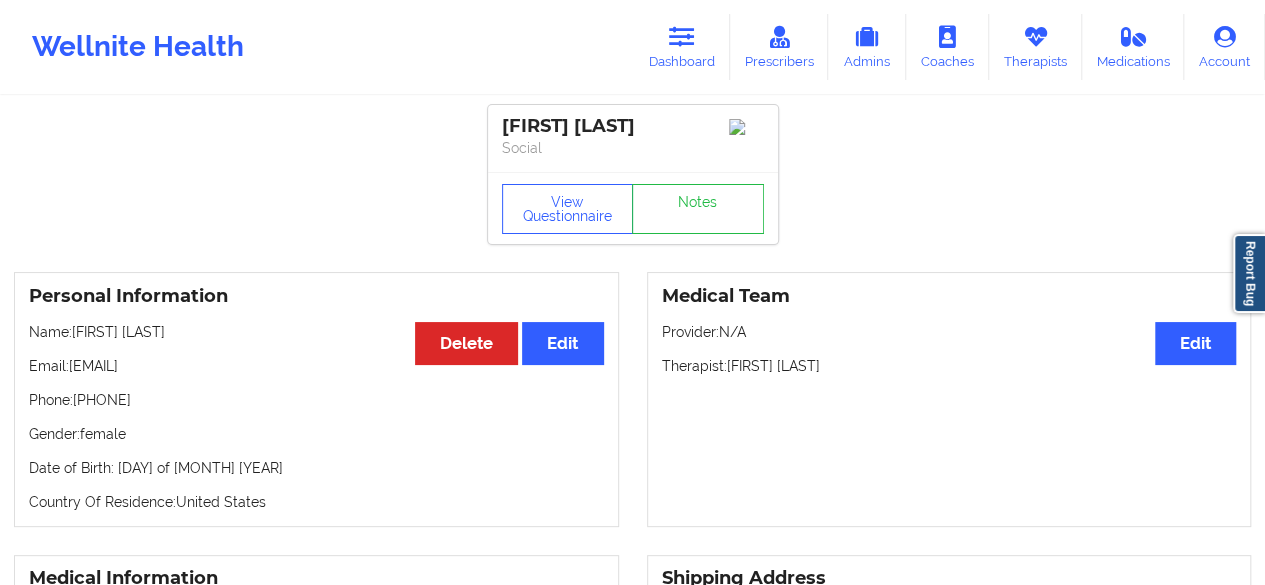 click on "[FIRST] [LAST]" at bounding box center (633, 126) 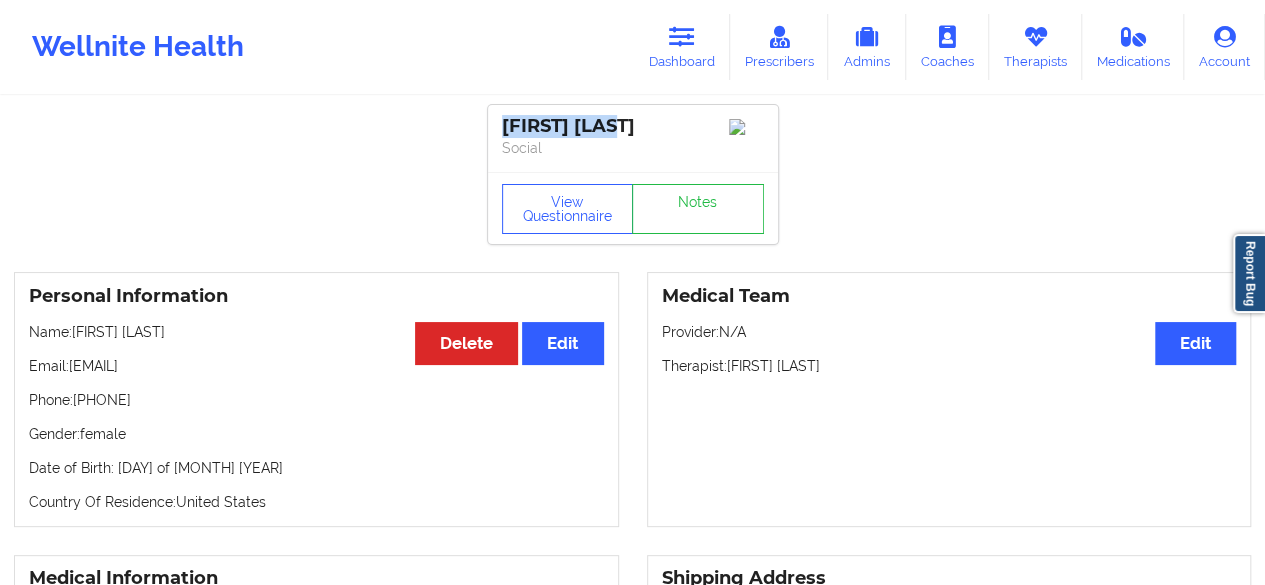 drag, startPoint x: 609, startPoint y: 136, endPoint x: 535, endPoint y: 135, distance: 74.00676 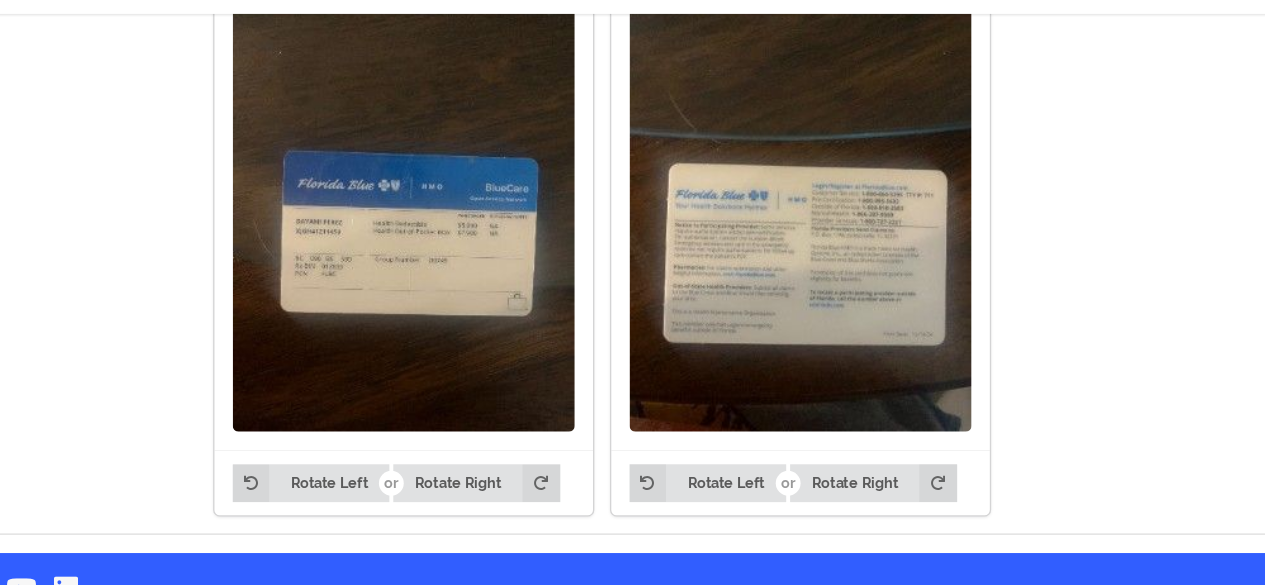 scroll, scrollTop: 1468, scrollLeft: 0, axis: vertical 